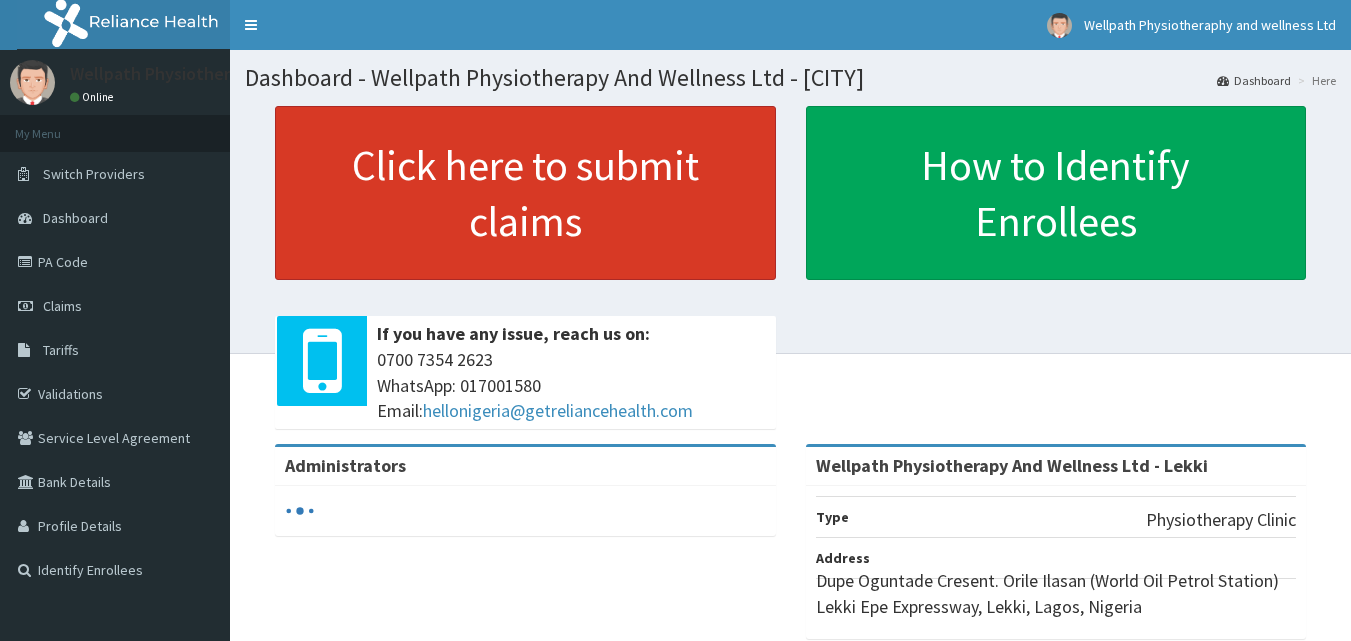 scroll, scrollTop: 0, scrollLeft: 0, axis: both 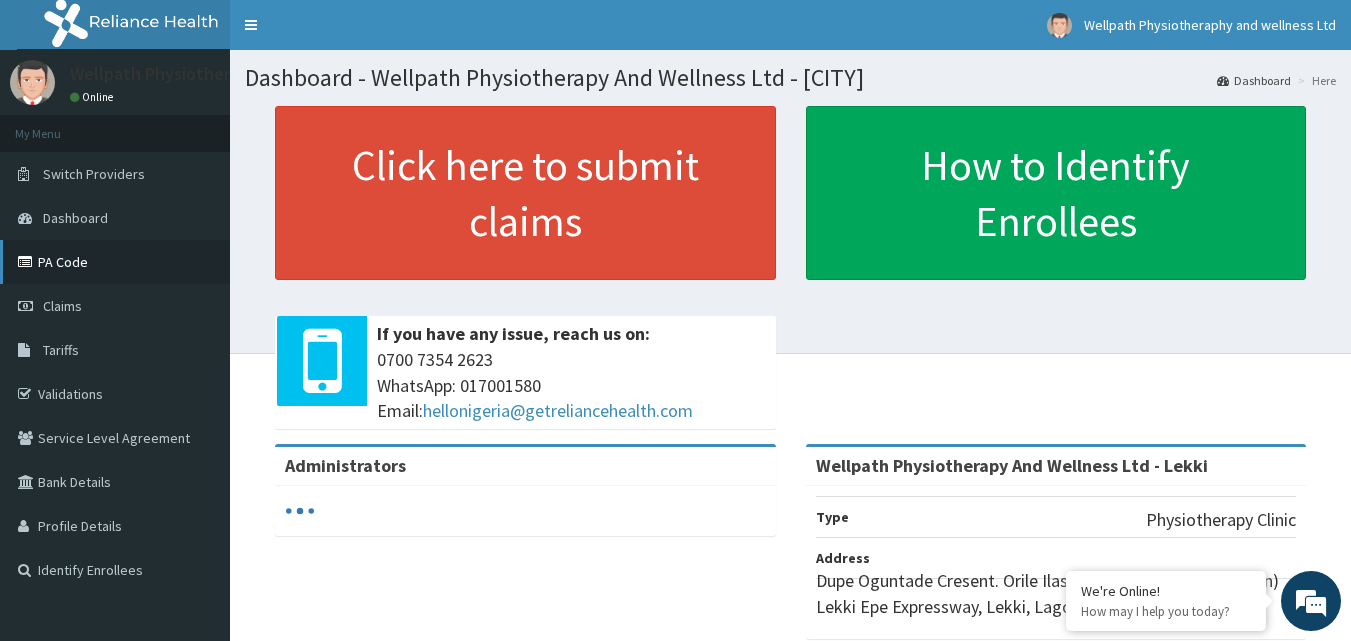 click on "PA Code" at bounding box center (115, 262) 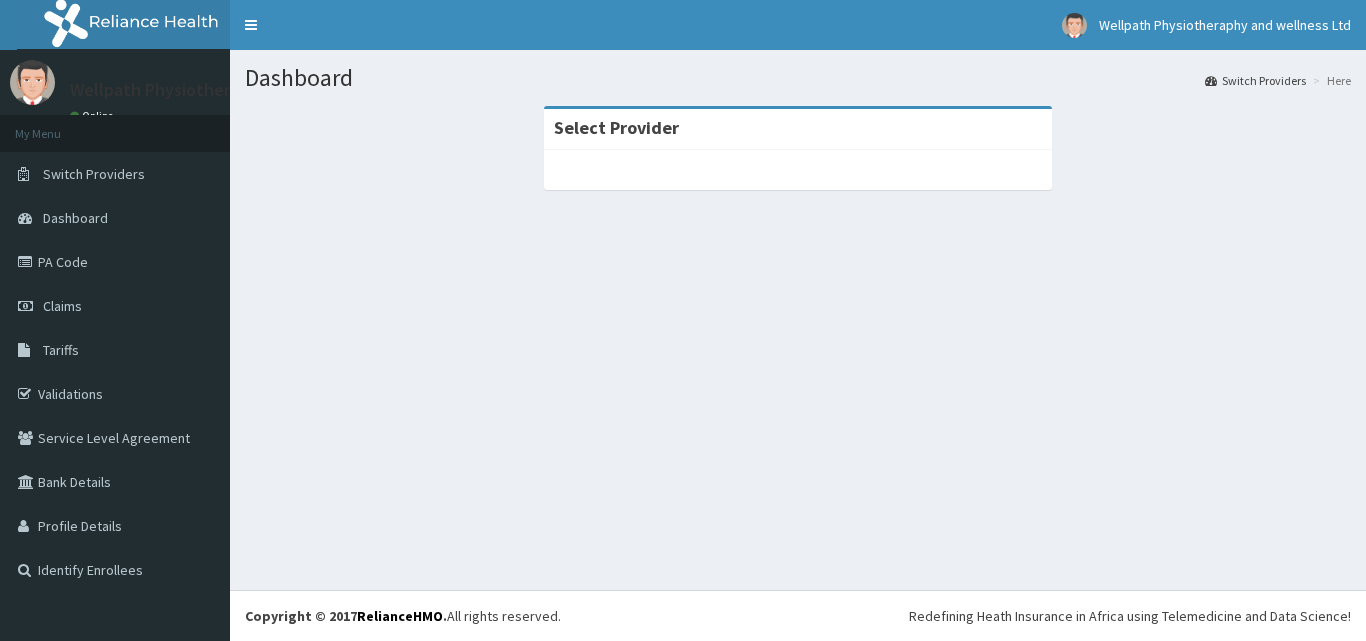 scroll, scrollTop: 0, scrollLeft: 0, axis: both 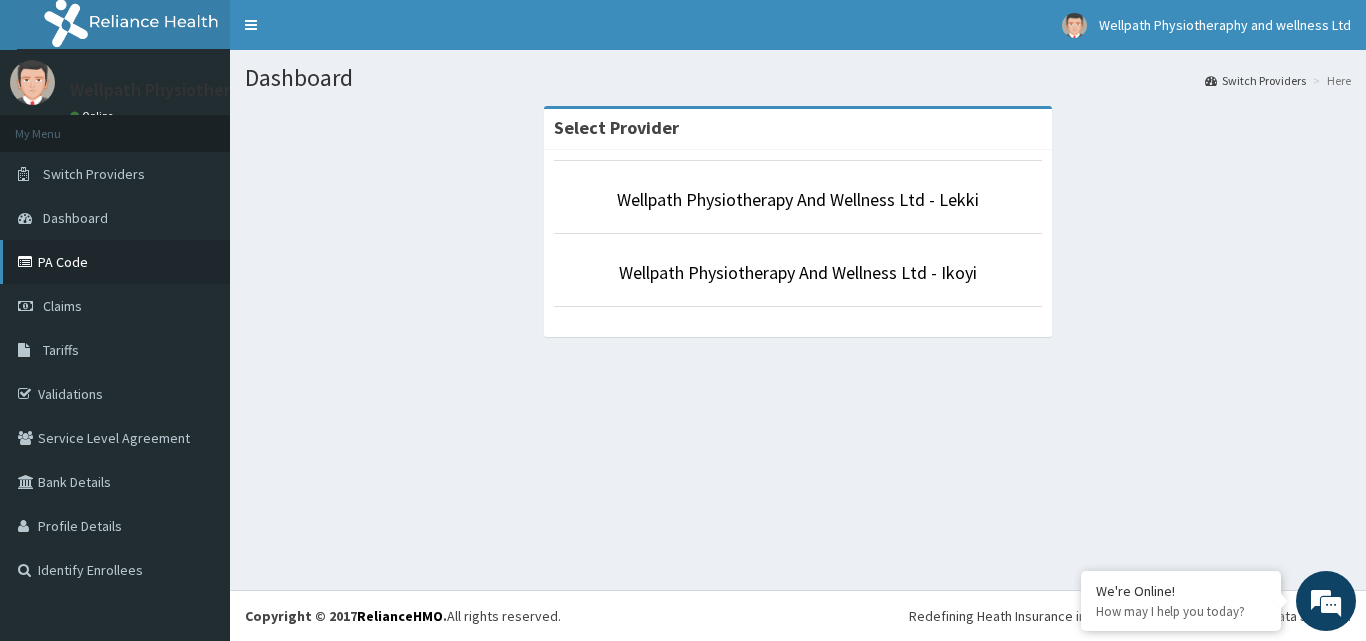 click on "PA Code" at bounding box center [115, 262] 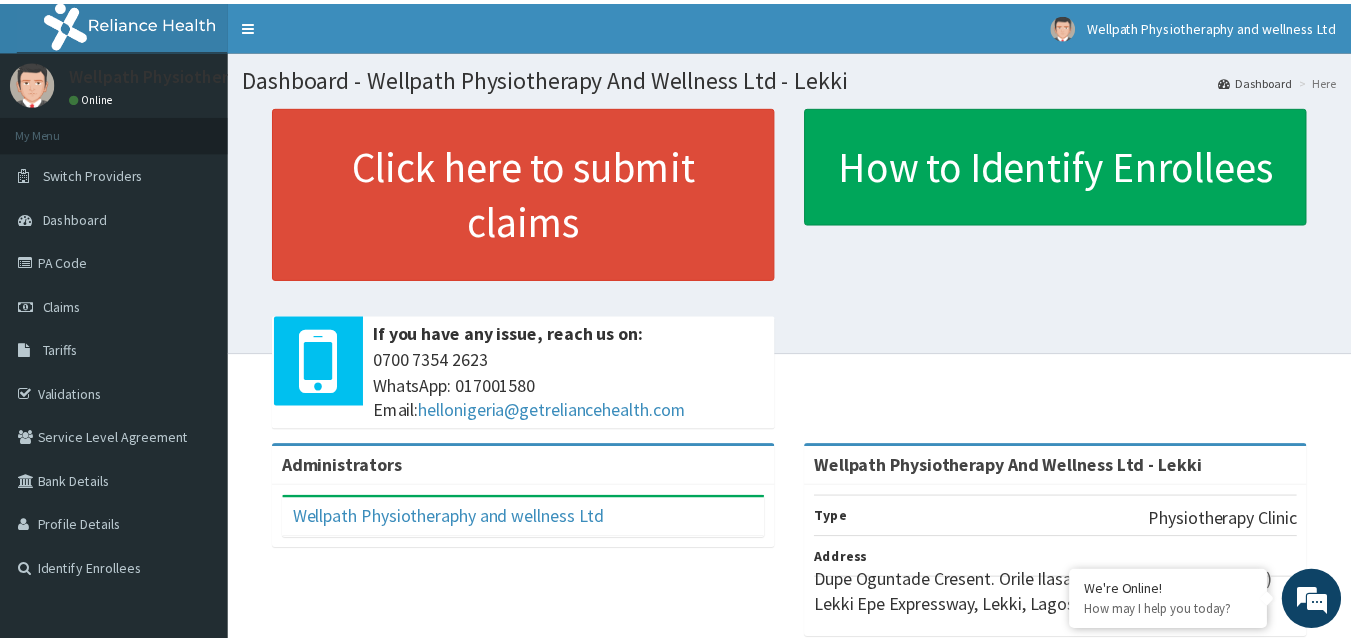 scroll, scrollTop: 0, scrollLeft: 0, axis: both 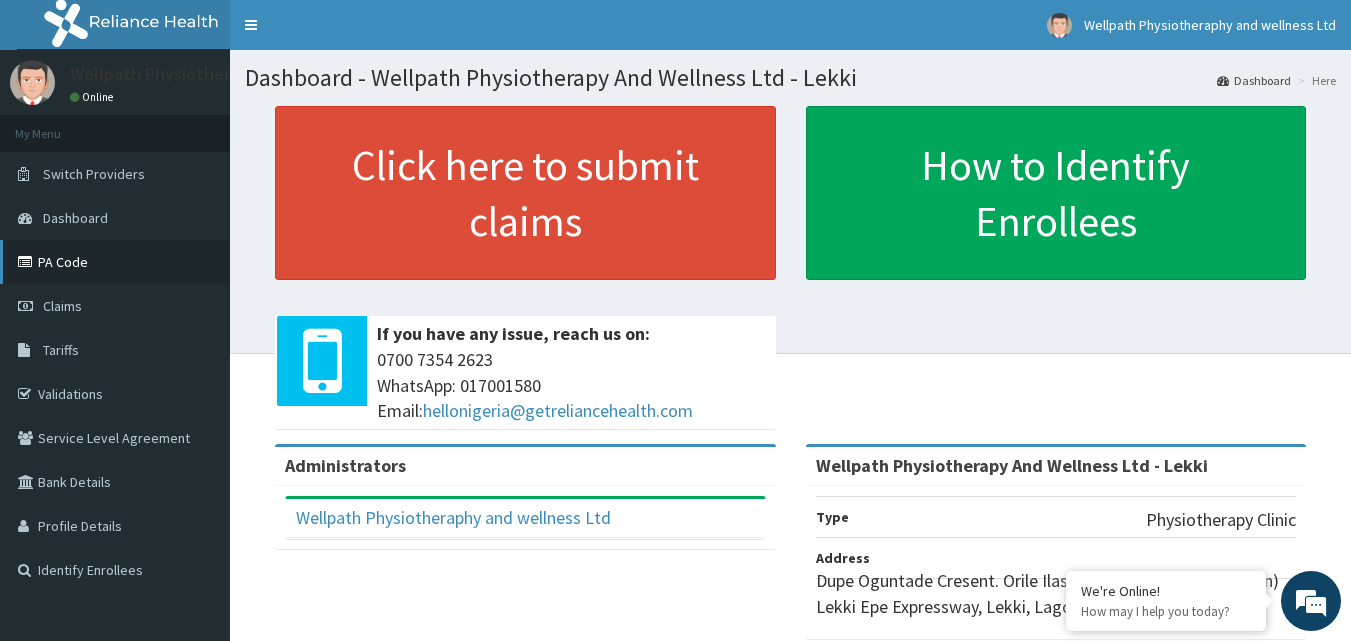 click on "PA Code" at bounding box center [115, 262] 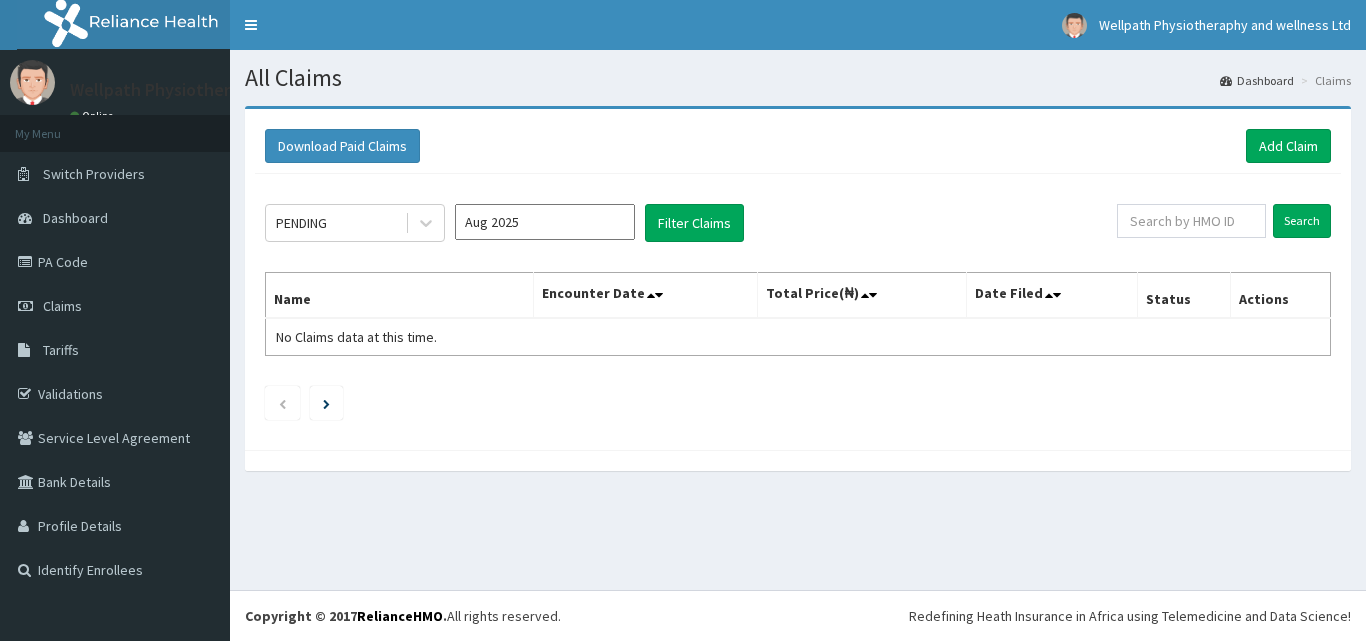 scroll, scrollTop: 0, scrollLeft: 0, axis: both 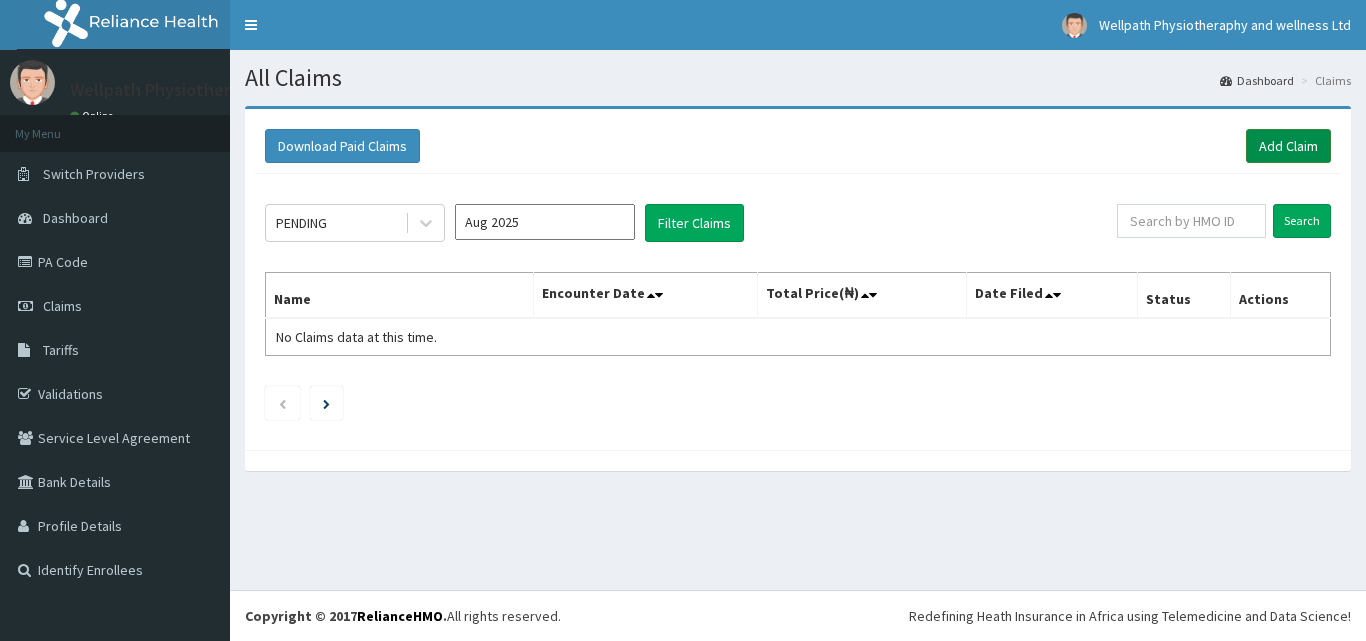 click on "Add Claim" at bounding box center (1288, 146) 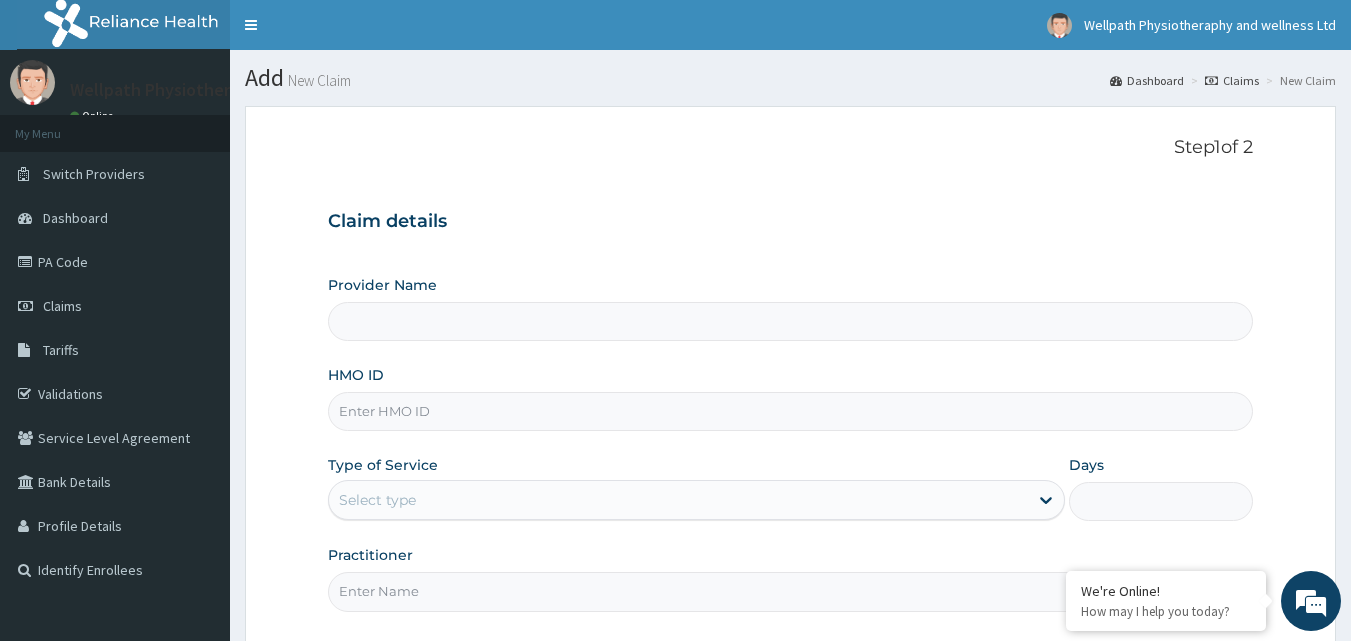scroll, scrollTop: 0, scrollLeft: 0, axis: both 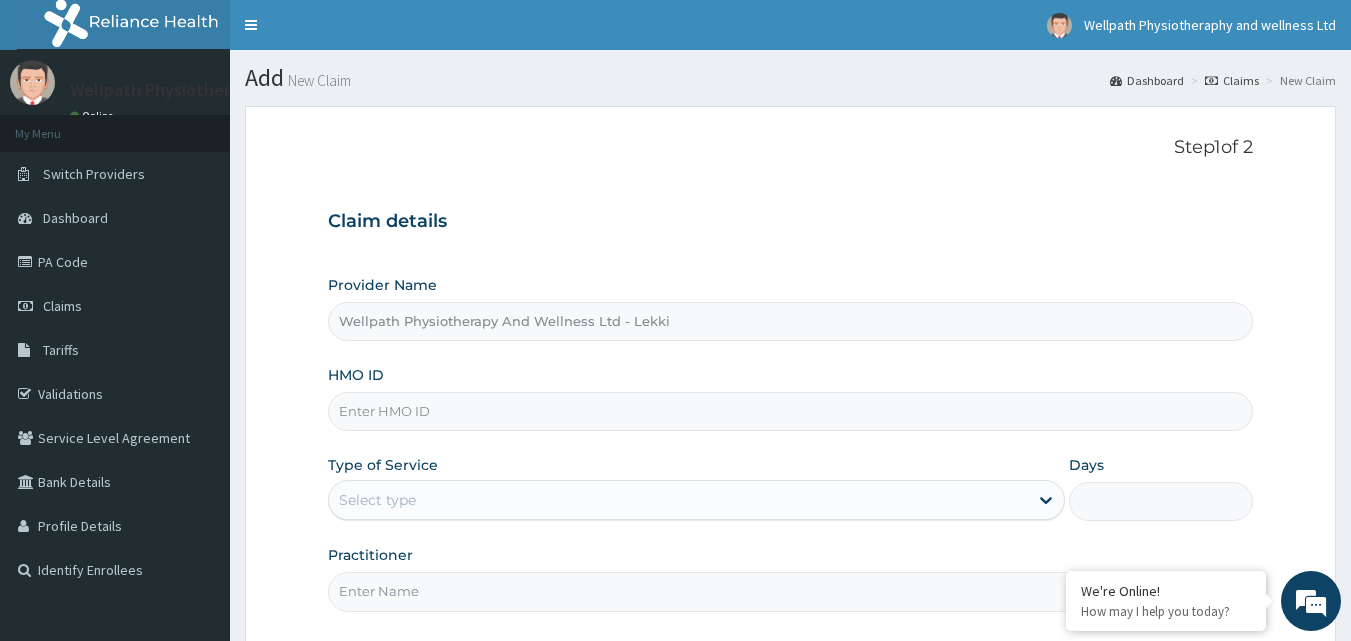 click on "Wellpath Physiotherapy And Wellness Ltd - Lekki" at bounding box center (791, 321) 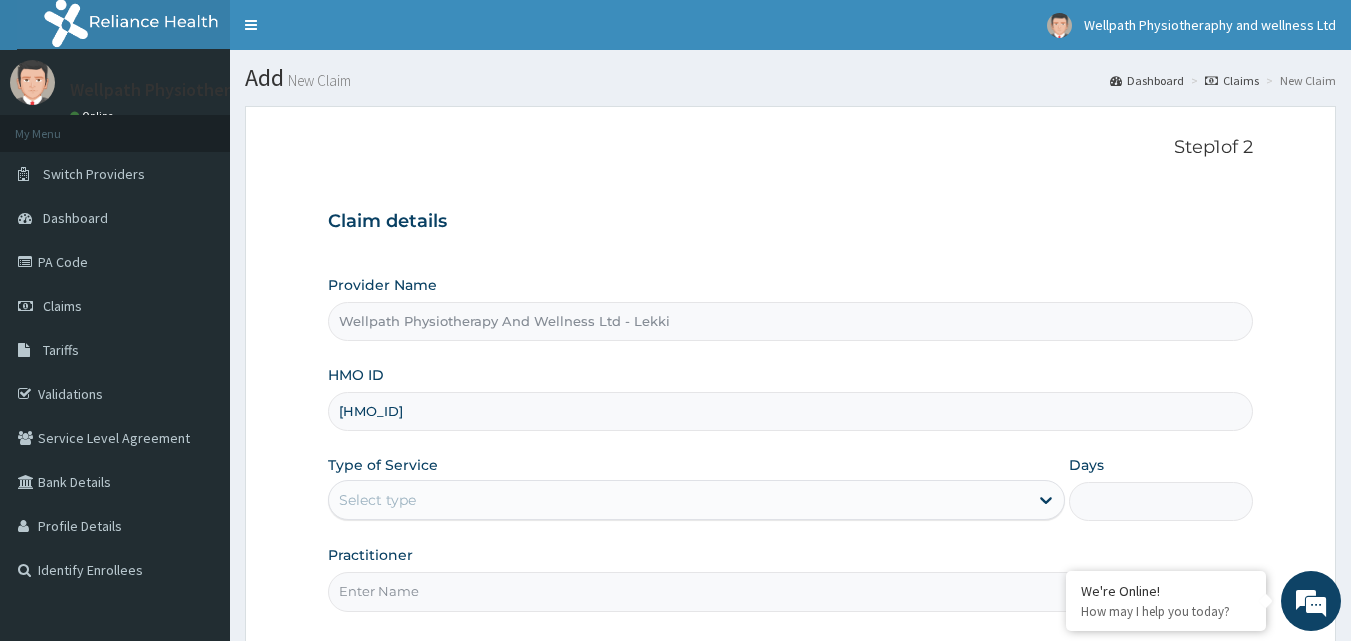 type on "BEL/10005/A" 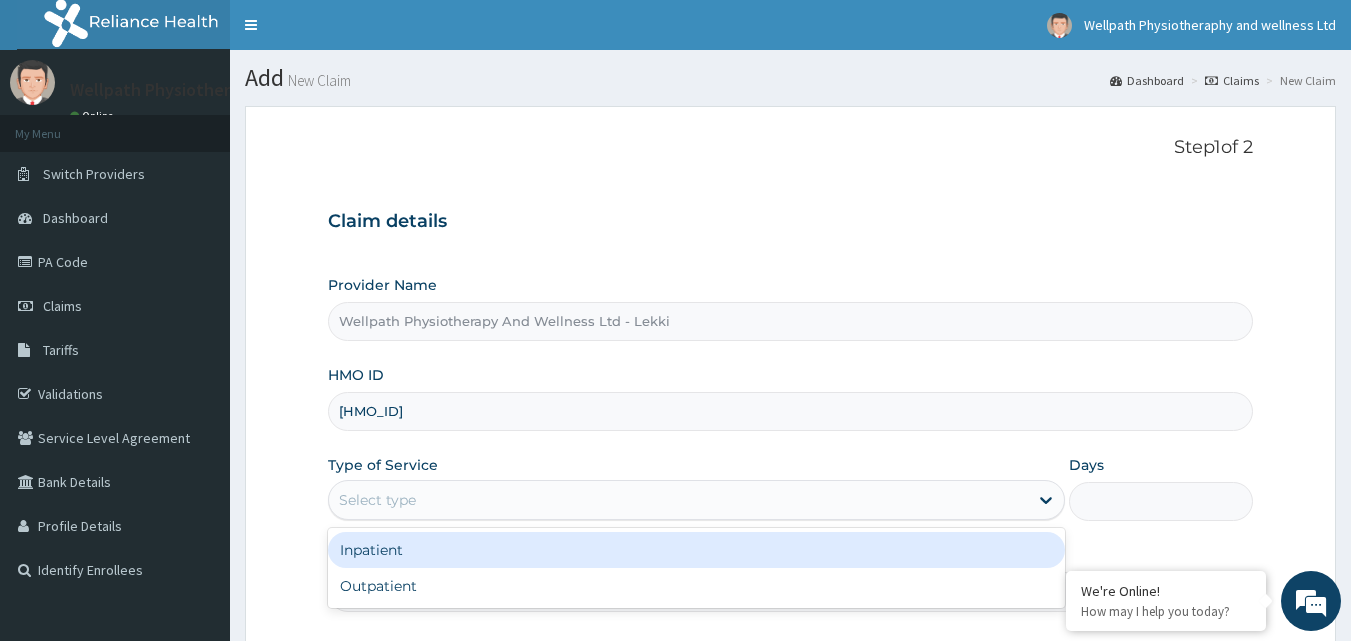 click on "Select type" at bounding box center [678, 500] 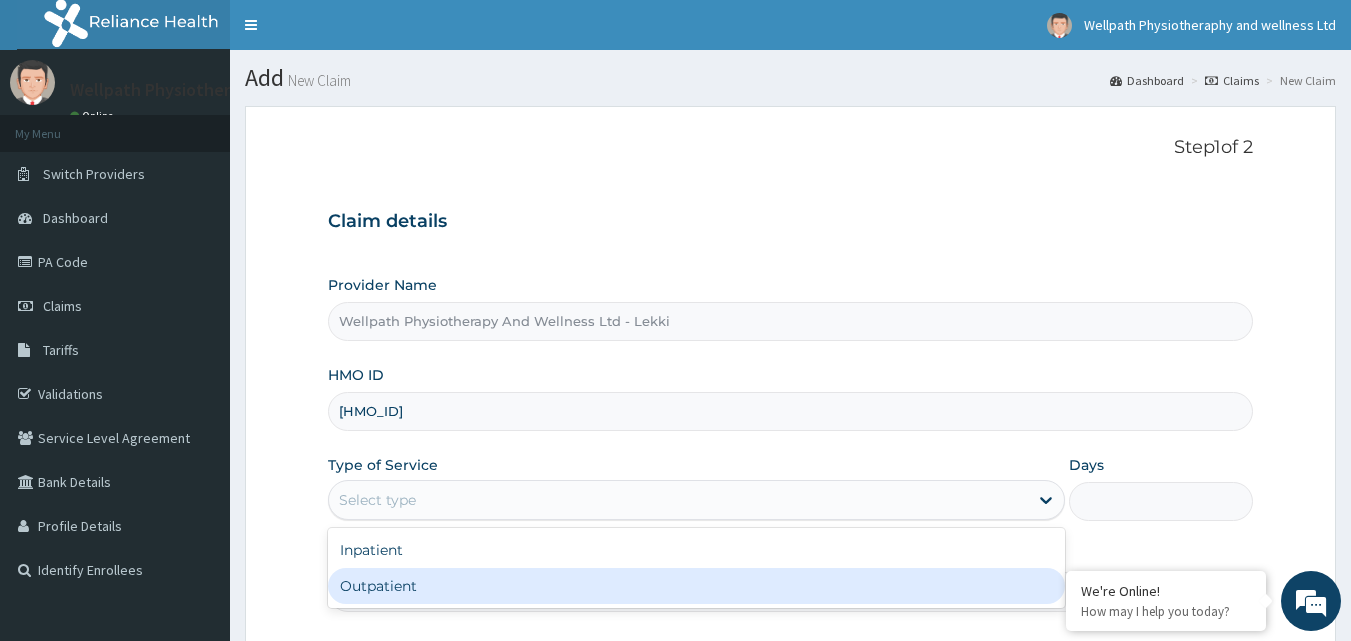 click on "Outpatient" at bounding box center (696, 586) 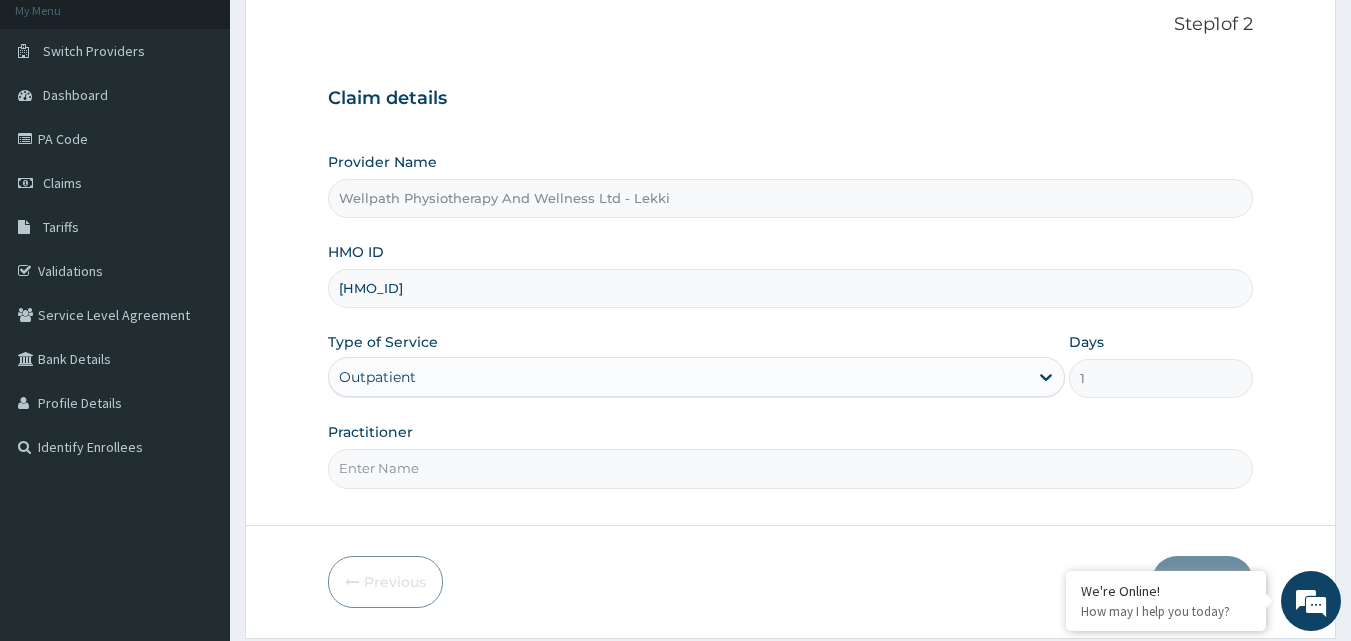 scroll, scrollTop: 187, scrollLeft: 0, axis: vertical 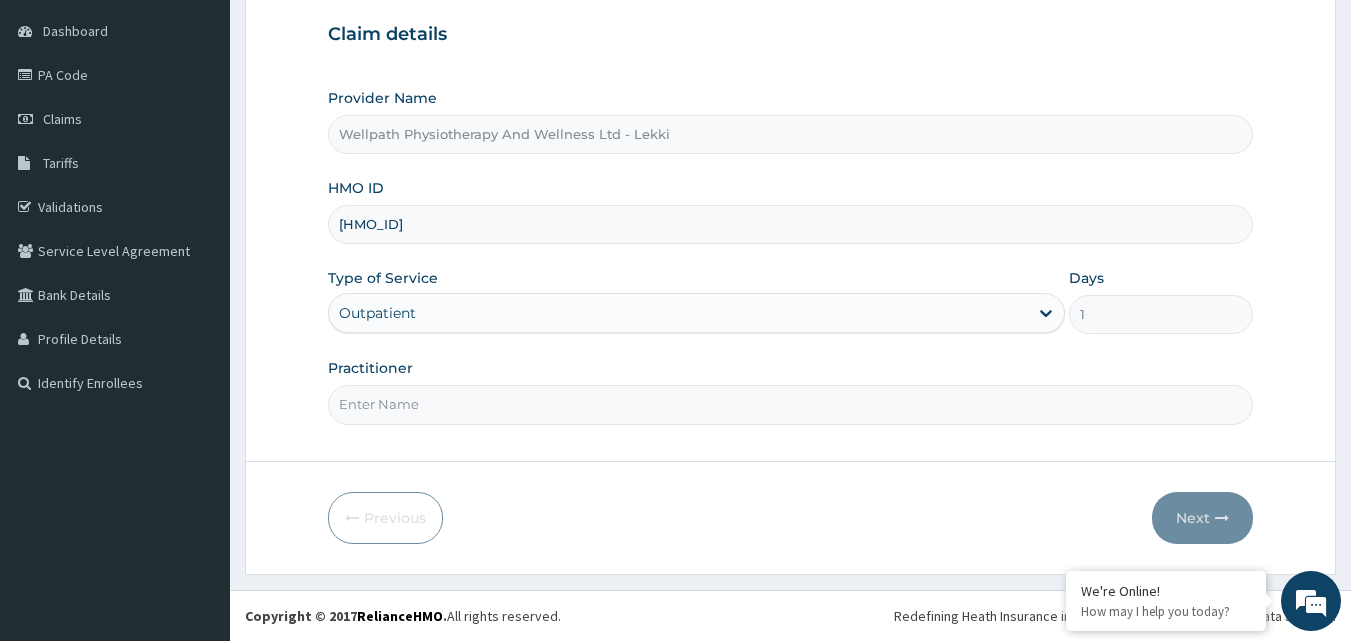 click on "Step  1  of 2 Claim details Provider Name Wellpath Physiotherapy And Wellness Ltd - Lekki HMO ID BEL/10005/A Type of Service Outpatient Days 1 Practitioner" at bounding box center (791, 190) 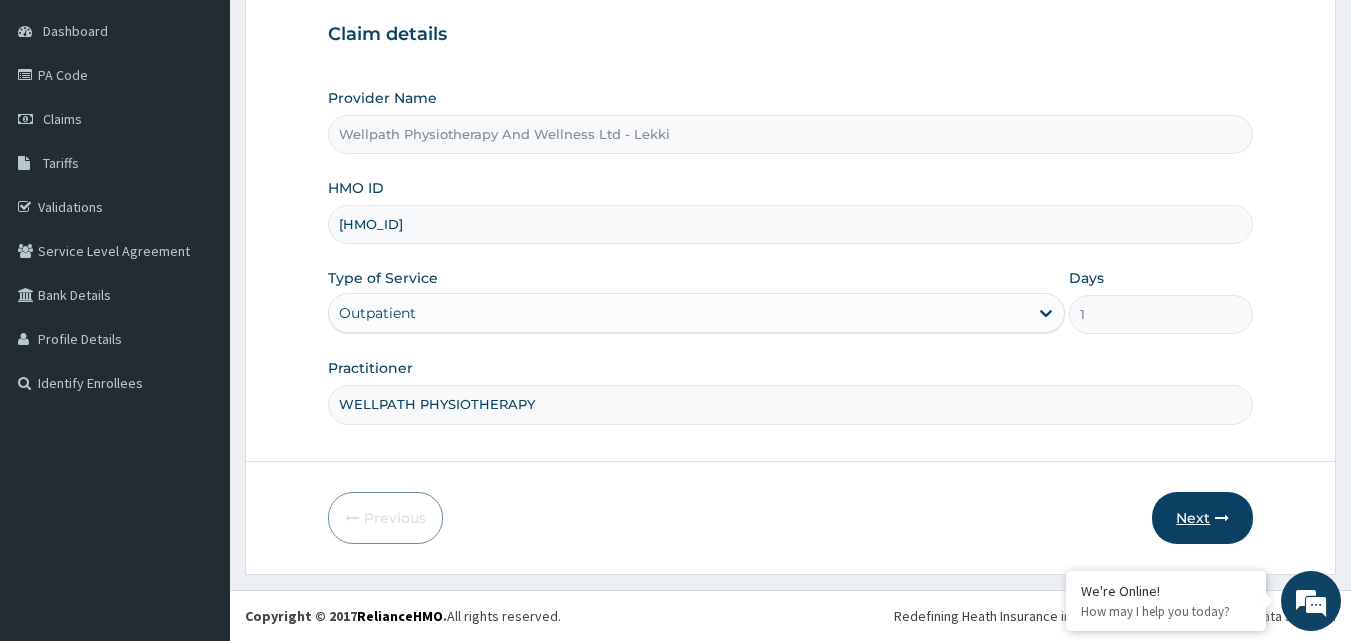 type on "WELLPATH PHYSIOTHERAPY" 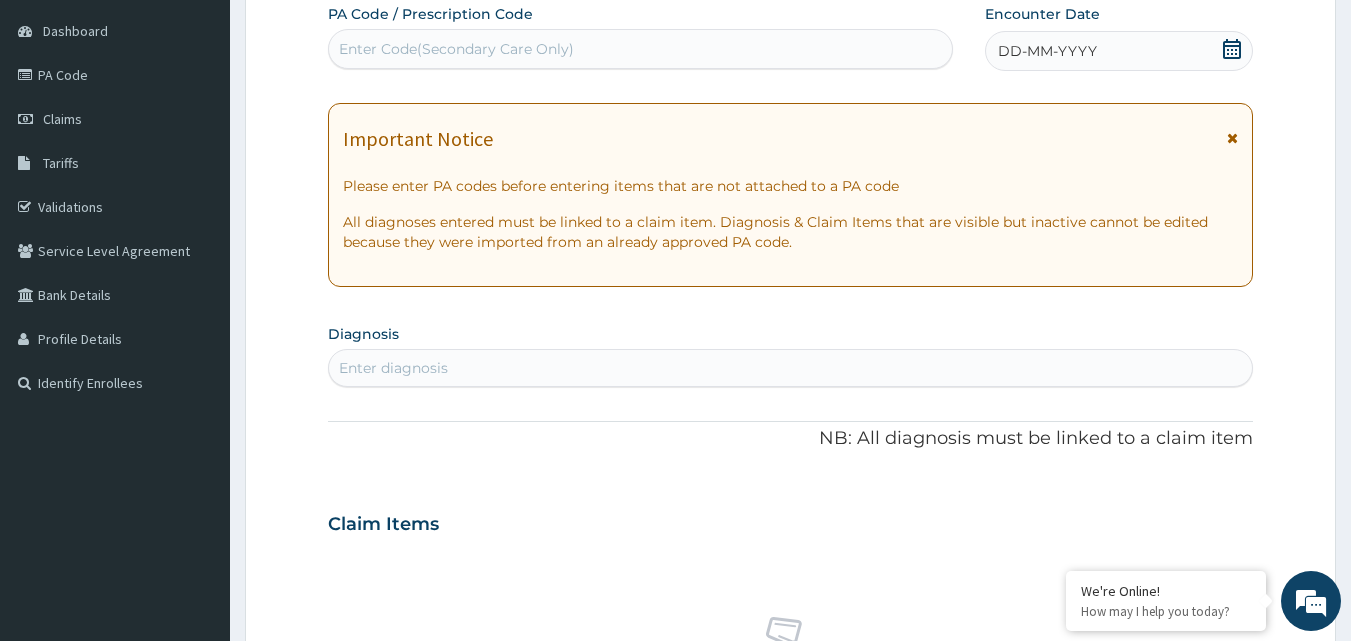 click on "Enter Code(Secondary Care Only)" at bounding box center (456, 49) 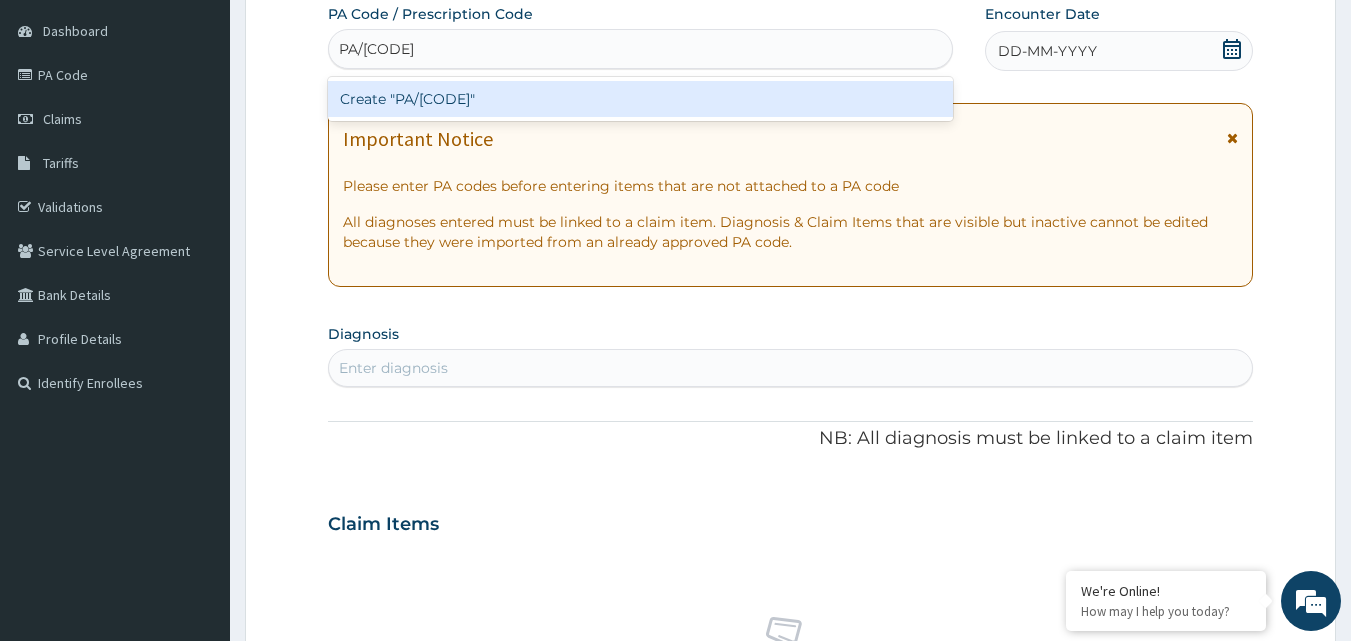 click on "Create "PA/557EA5"" at bounding box center (641, 99) 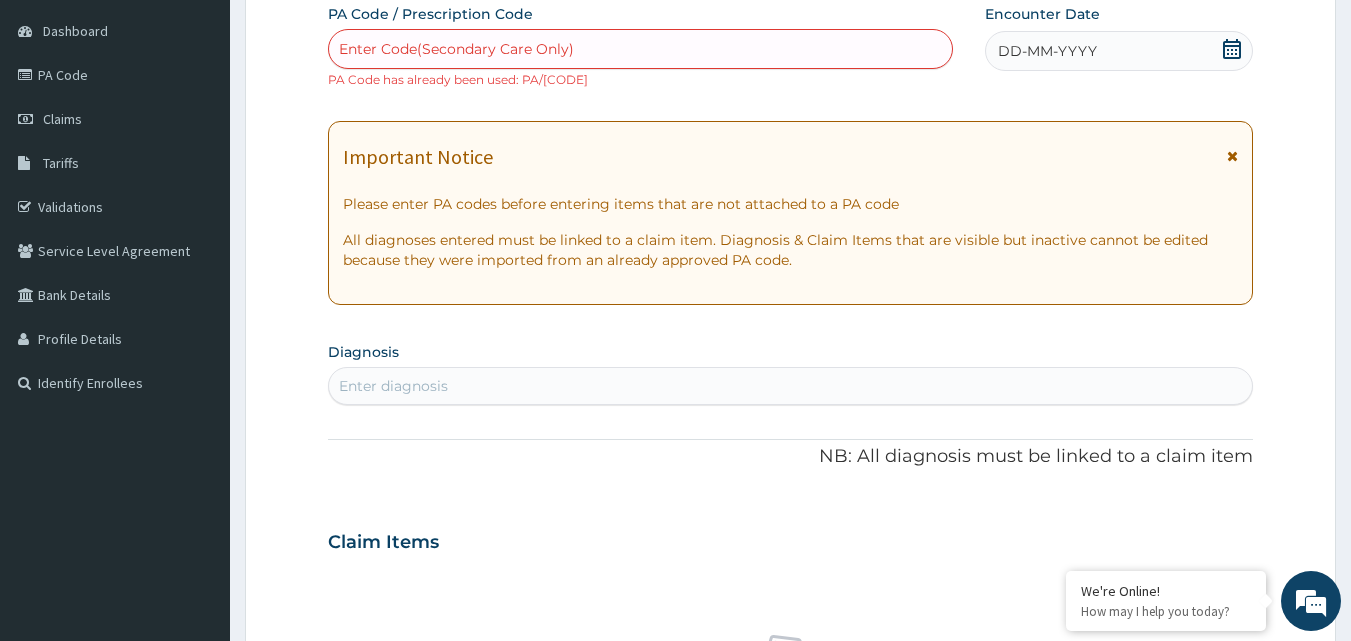 click on "Enter Code(Secondary Care Only)" at bounding box center [641, 49] 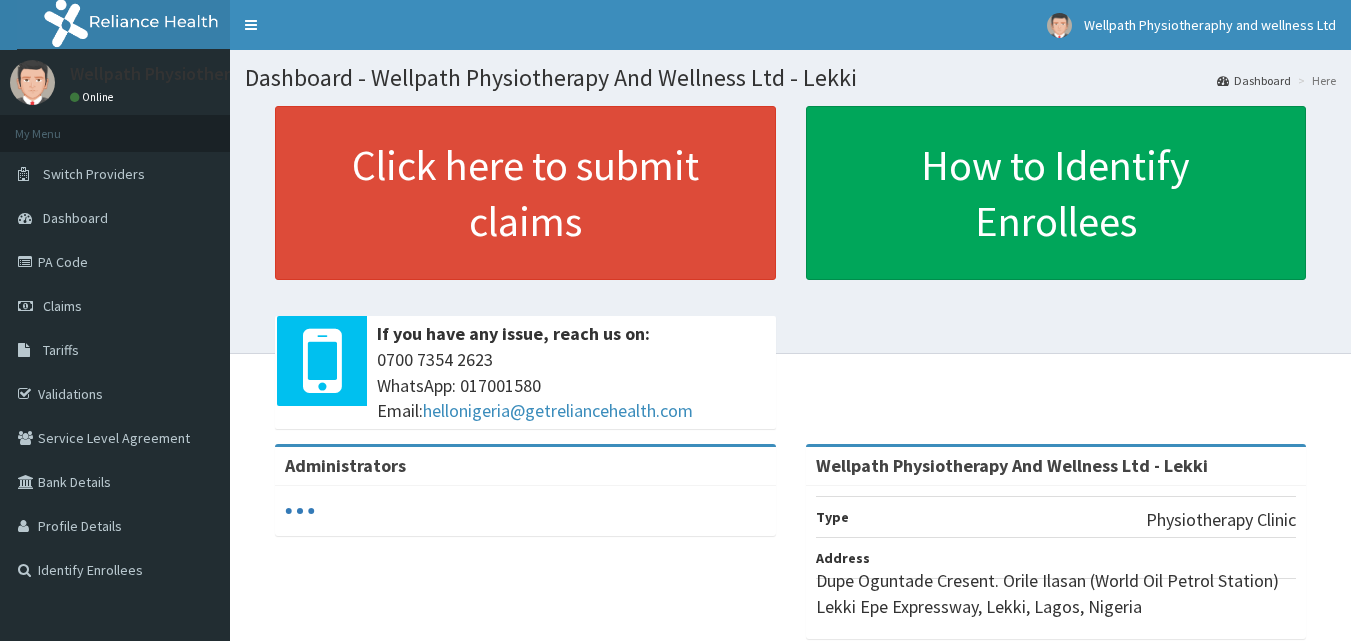 scroll, scrollTop: 0, scrollLeft: 0, axis: both 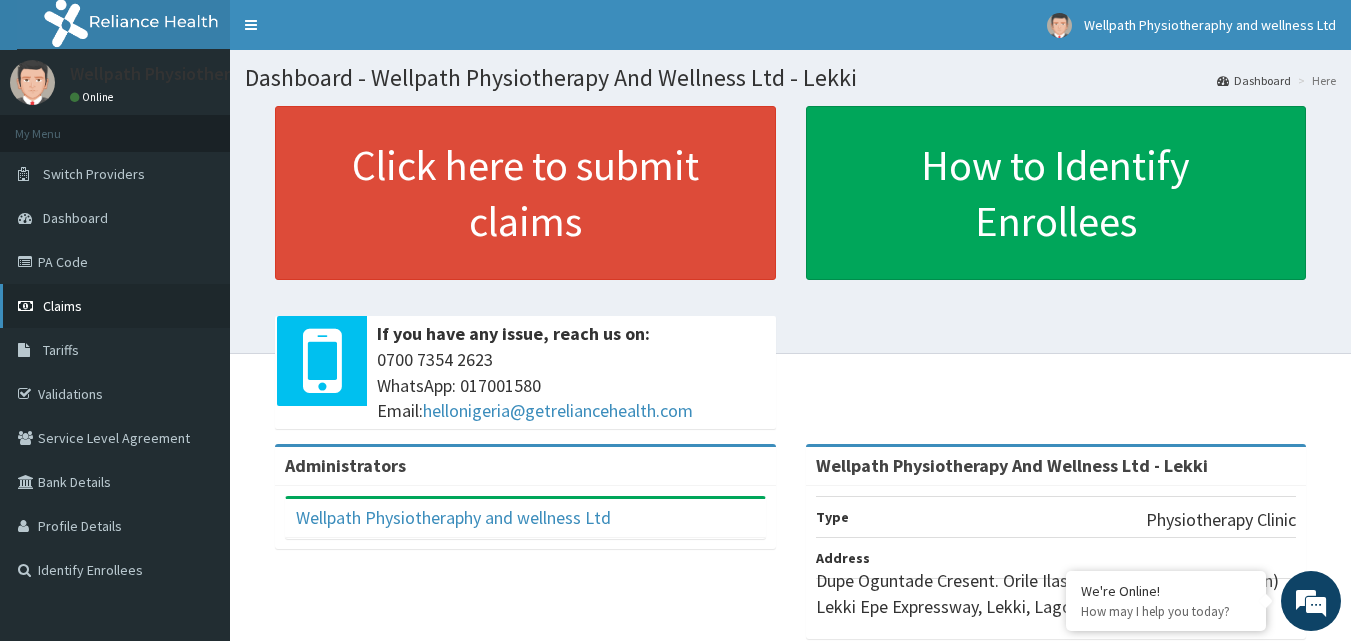 click on "Claims" at bounding box center (115, 306) 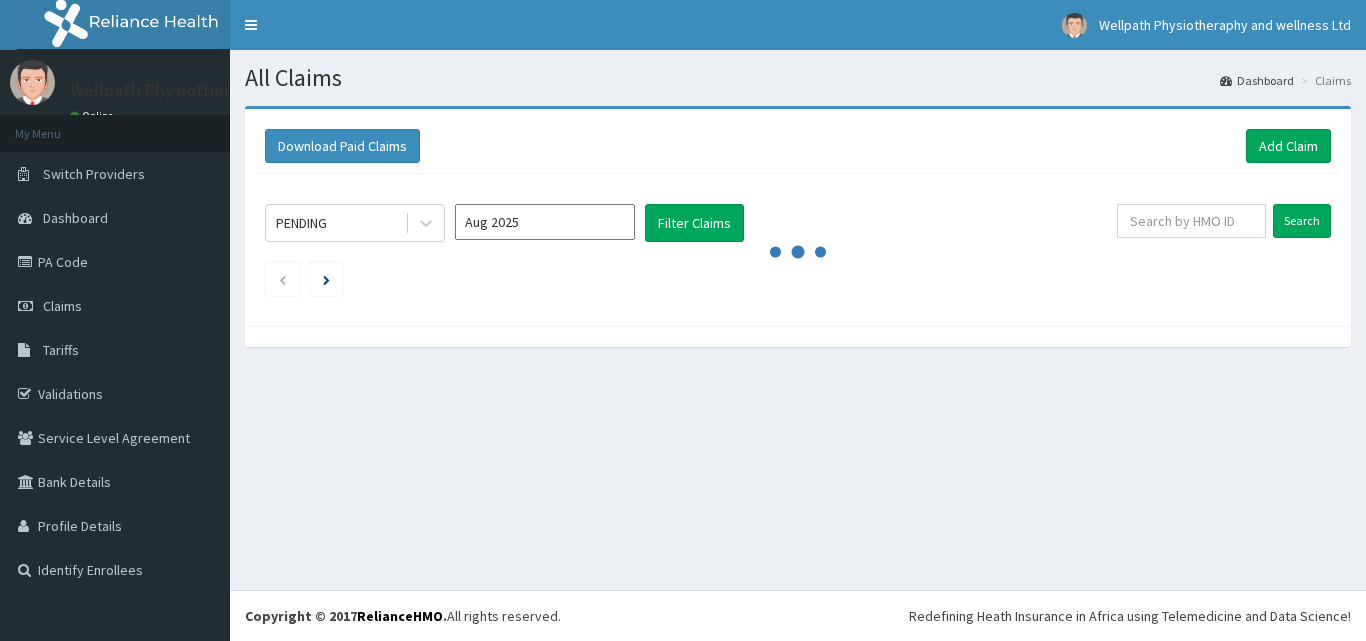scroll, scrollTop: 0, scrollLeft: 0, axis: both 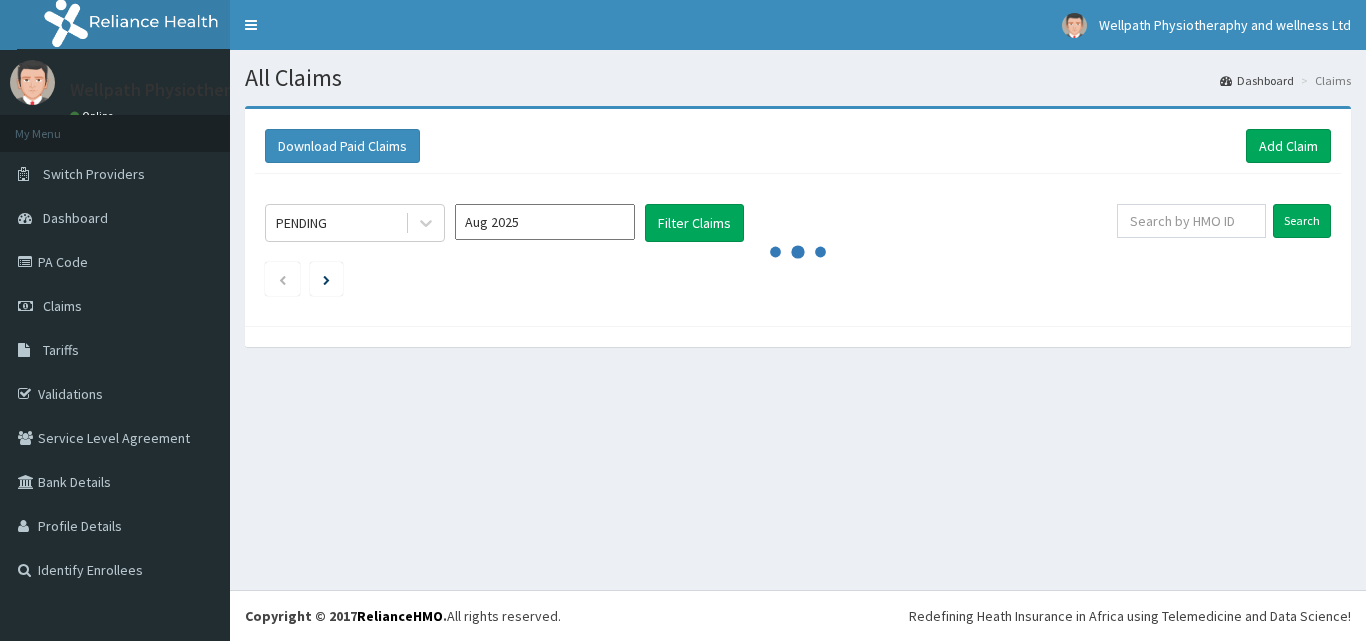 click on "Aug 2025" at bounding box center (545, 222) 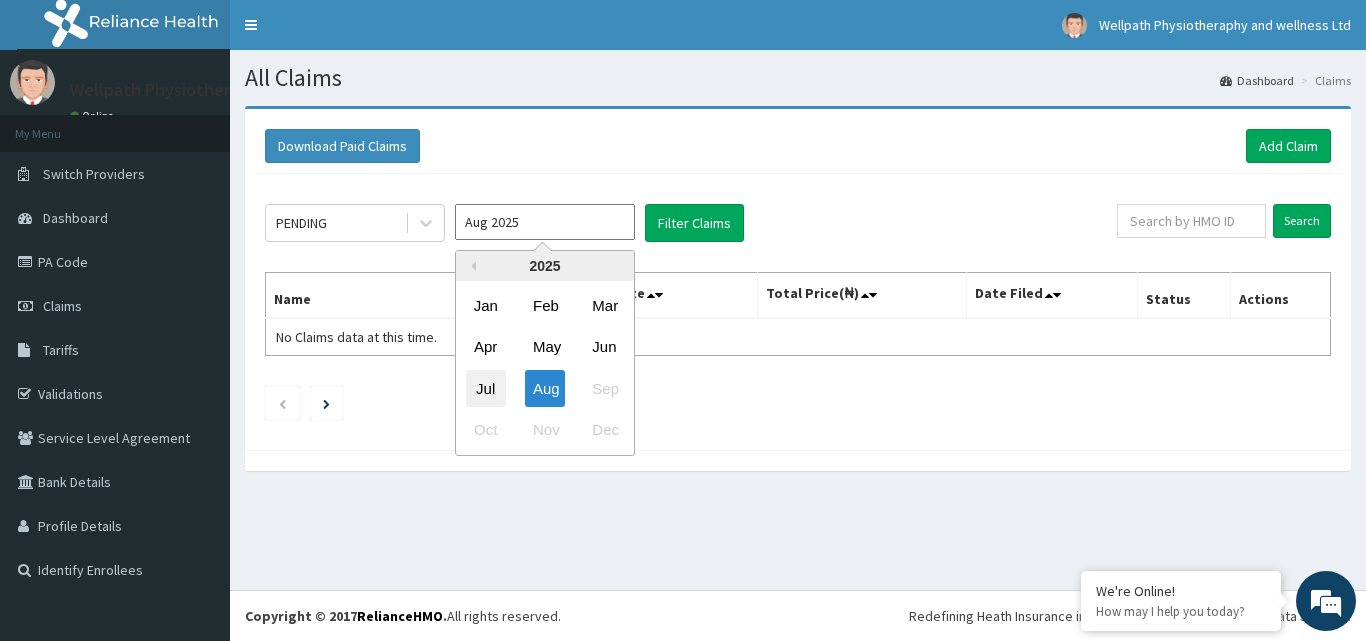 click on "Jul" at bounding box center [486, 388] 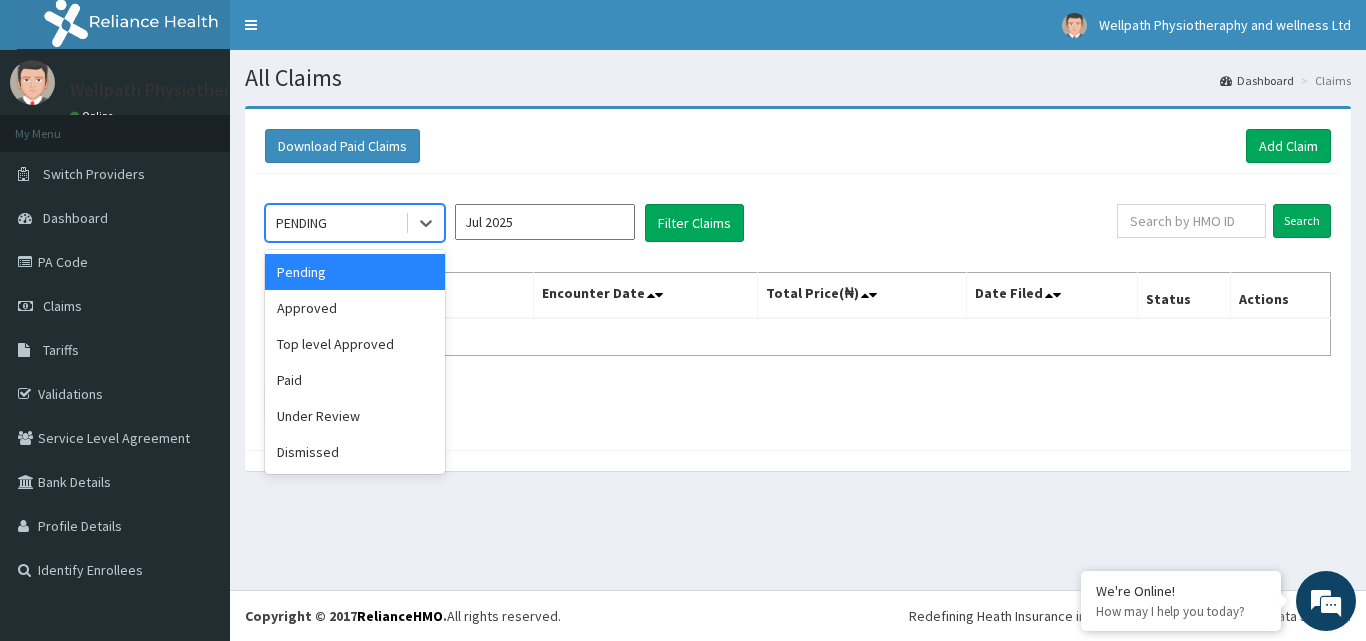 click on "PENDING" at bounding box center [335, 223] 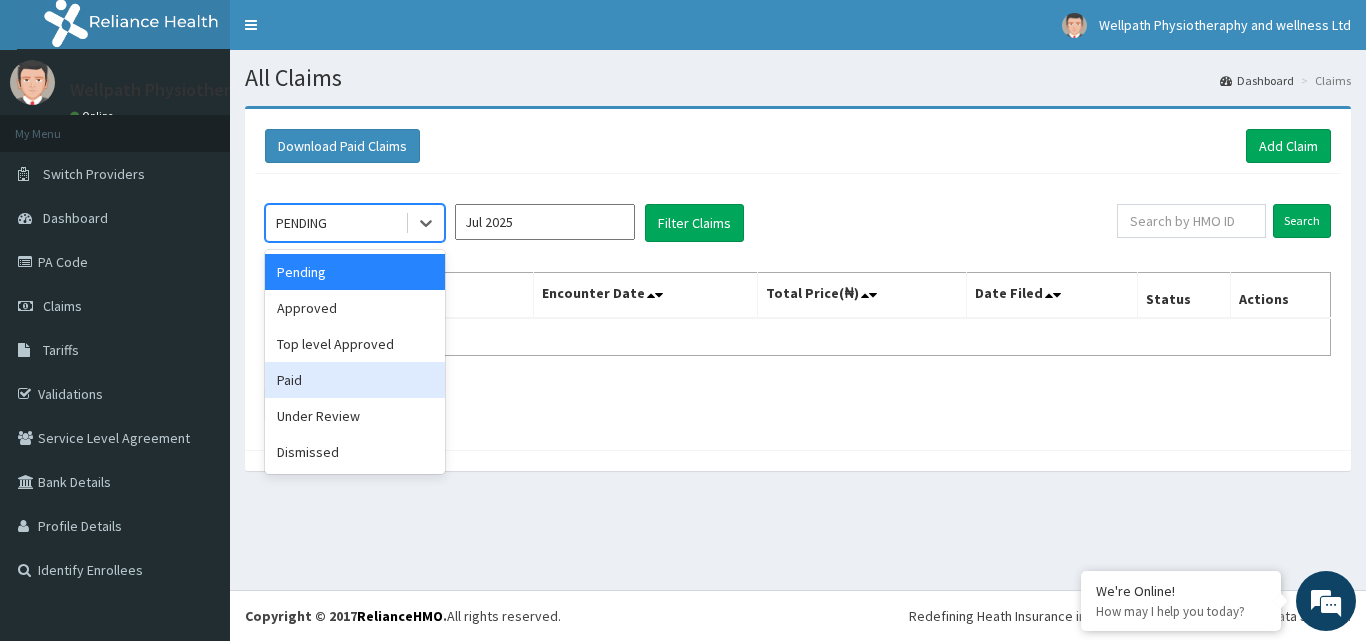 click on "Paid" at bounding box center [355, 380] 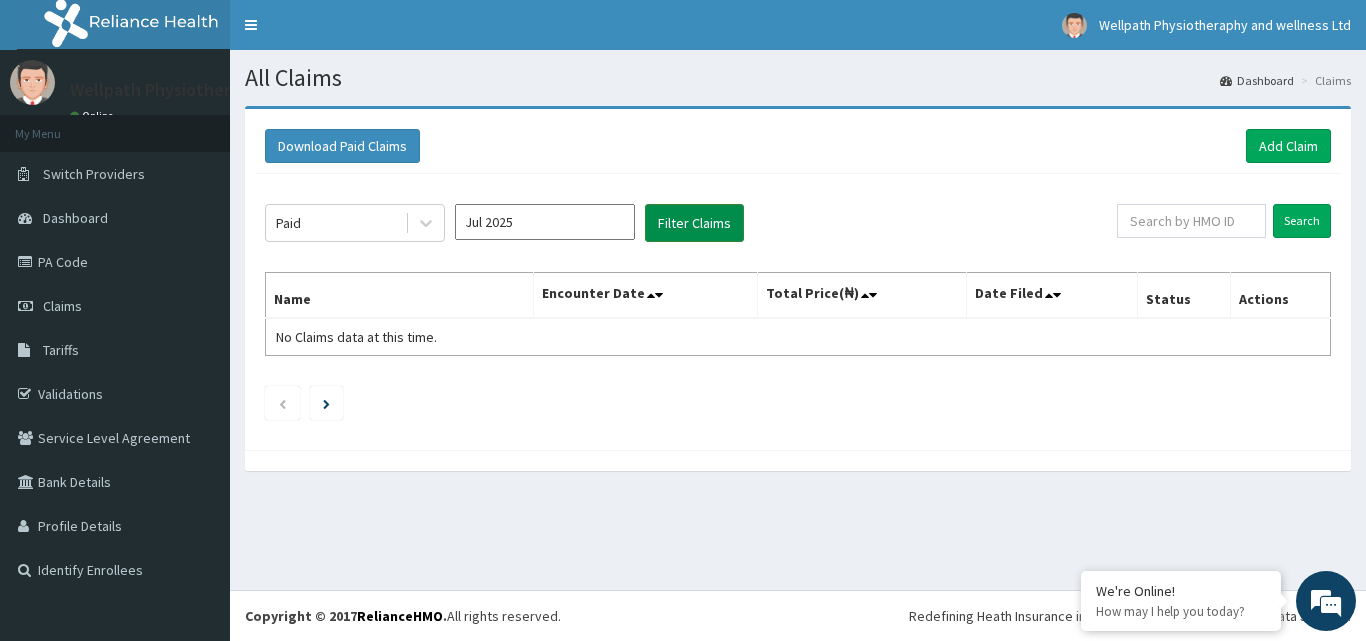 click on "Filter Claims" at bounding box center (694, 223) 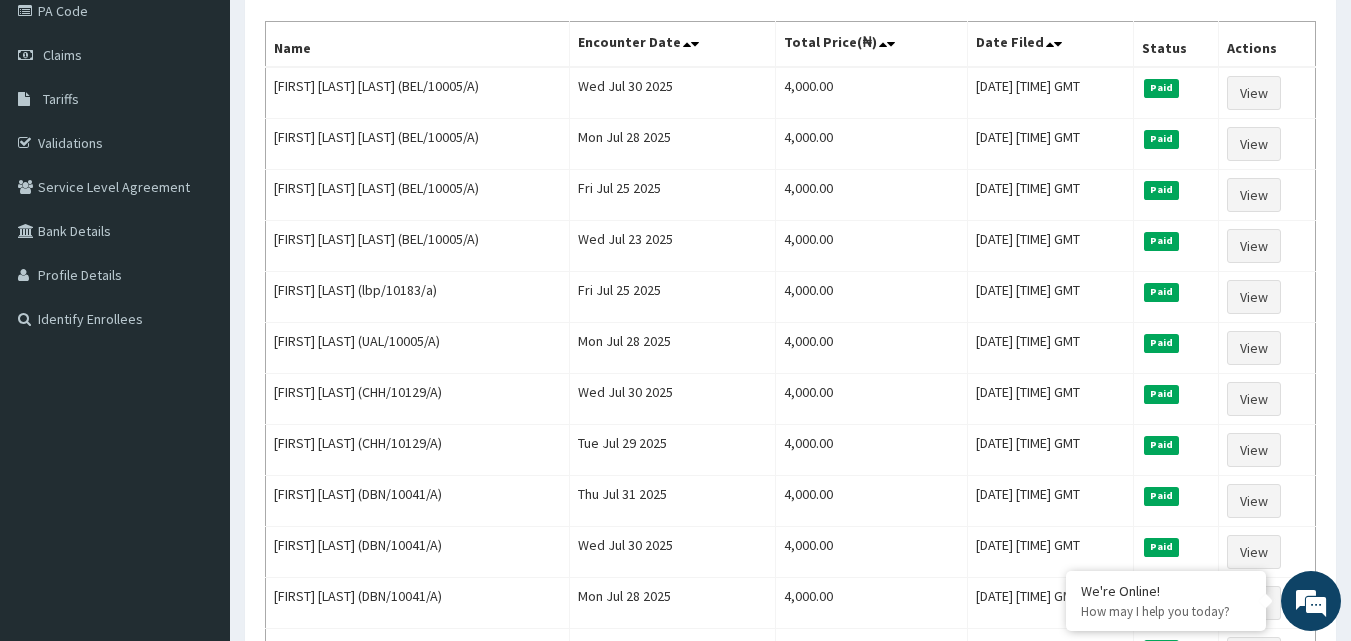 scroll, scrollTop: 236, scrollLeft: 0, axis: vertical 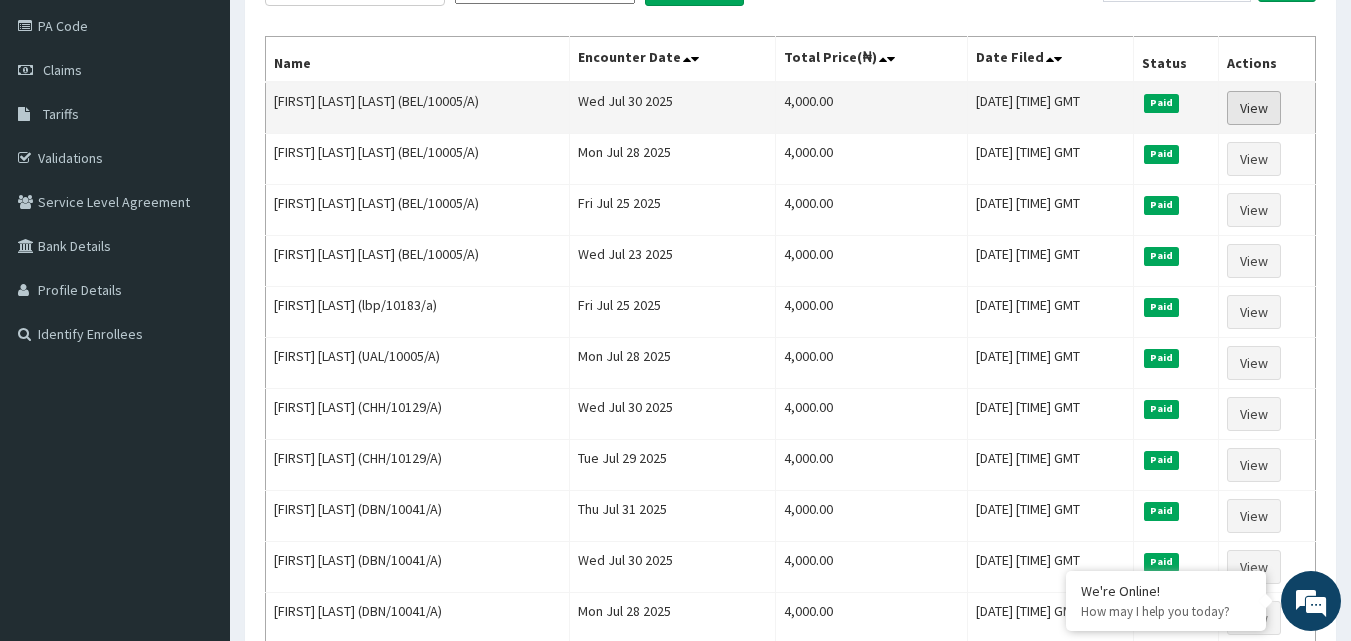 click on "View" at bounding box center [1254, 108] 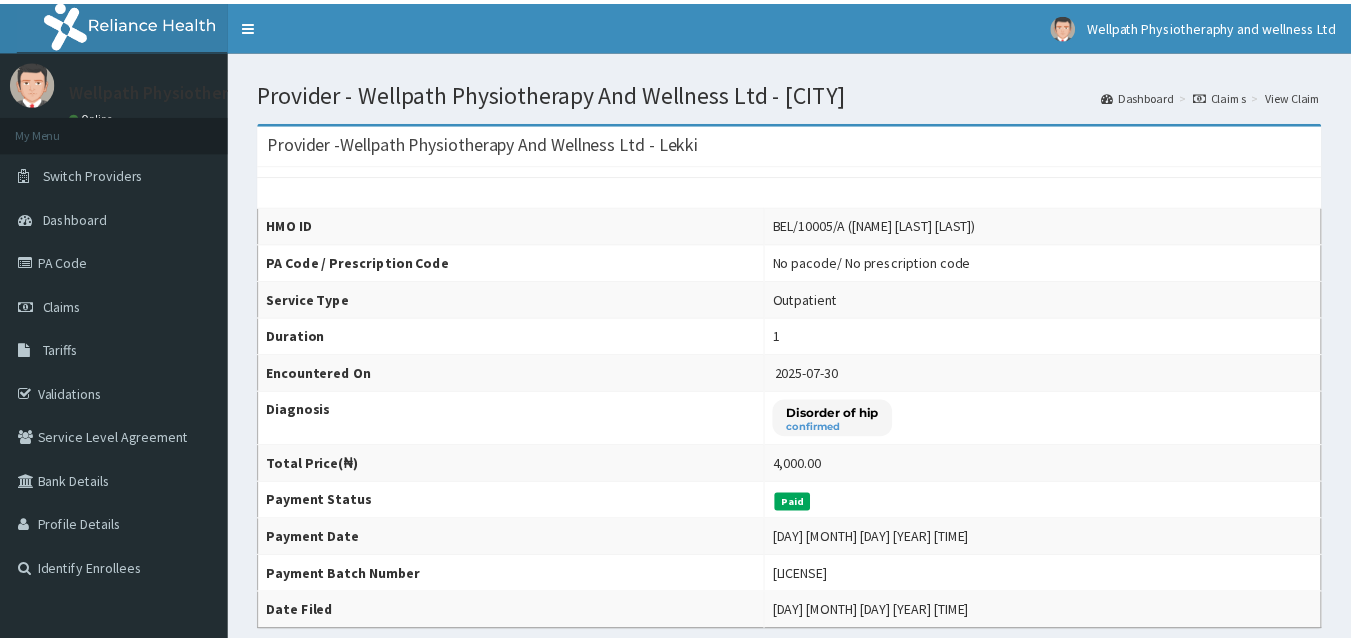 scroll, scrollTop: 0, scrollLeft: 0, axis: both 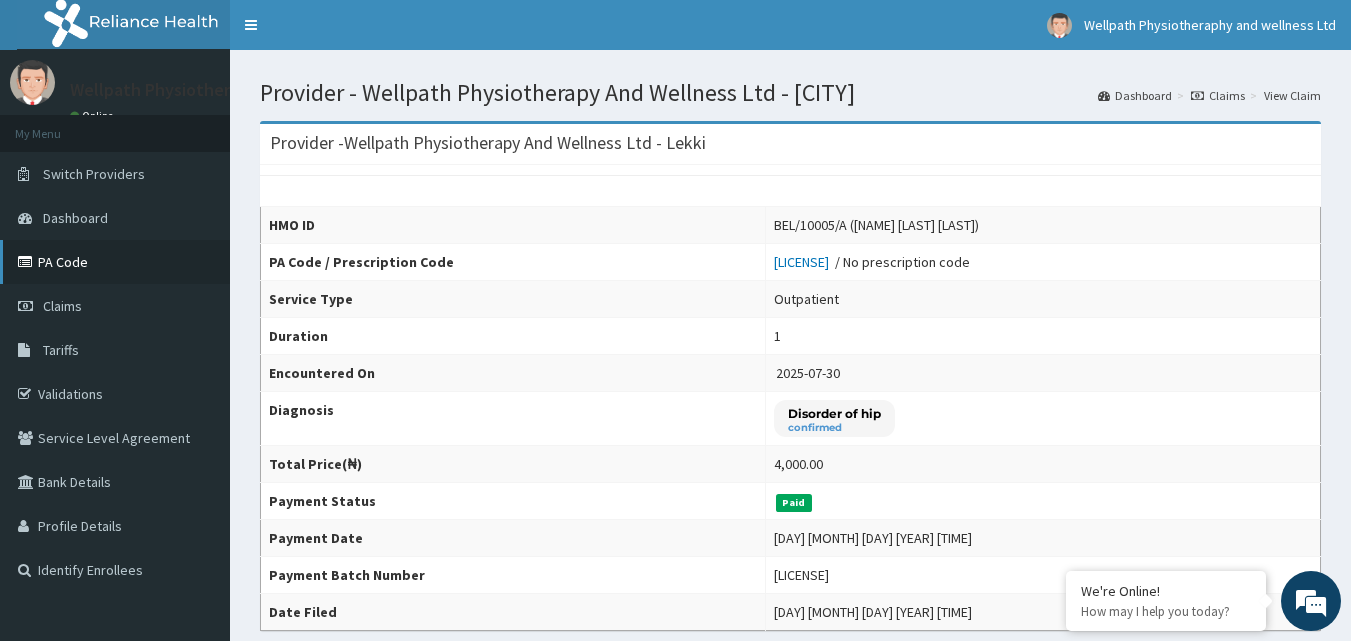 click on "PA Code" at bounding box center [115, 262] 